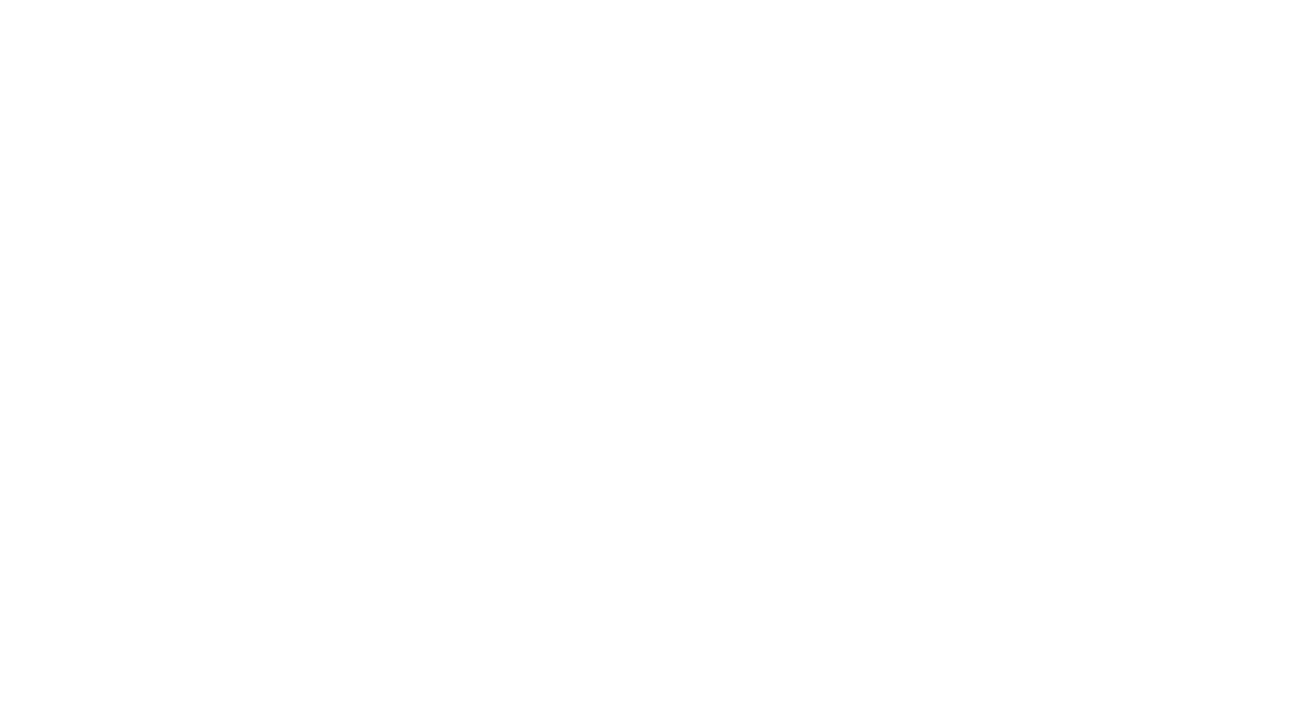 scroll, scrollTop: 0, scrollLeft: 0, axis: both 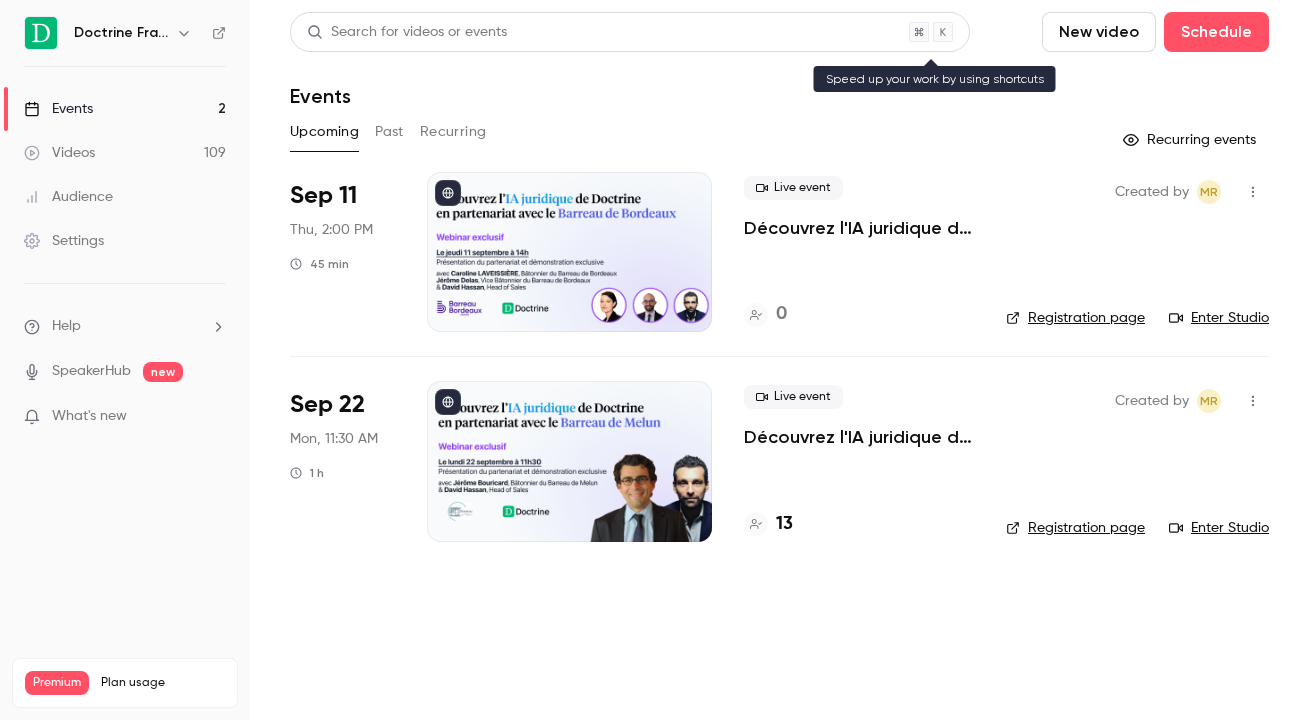 click on "Search for videos or events" at bounding box center [407, 32] 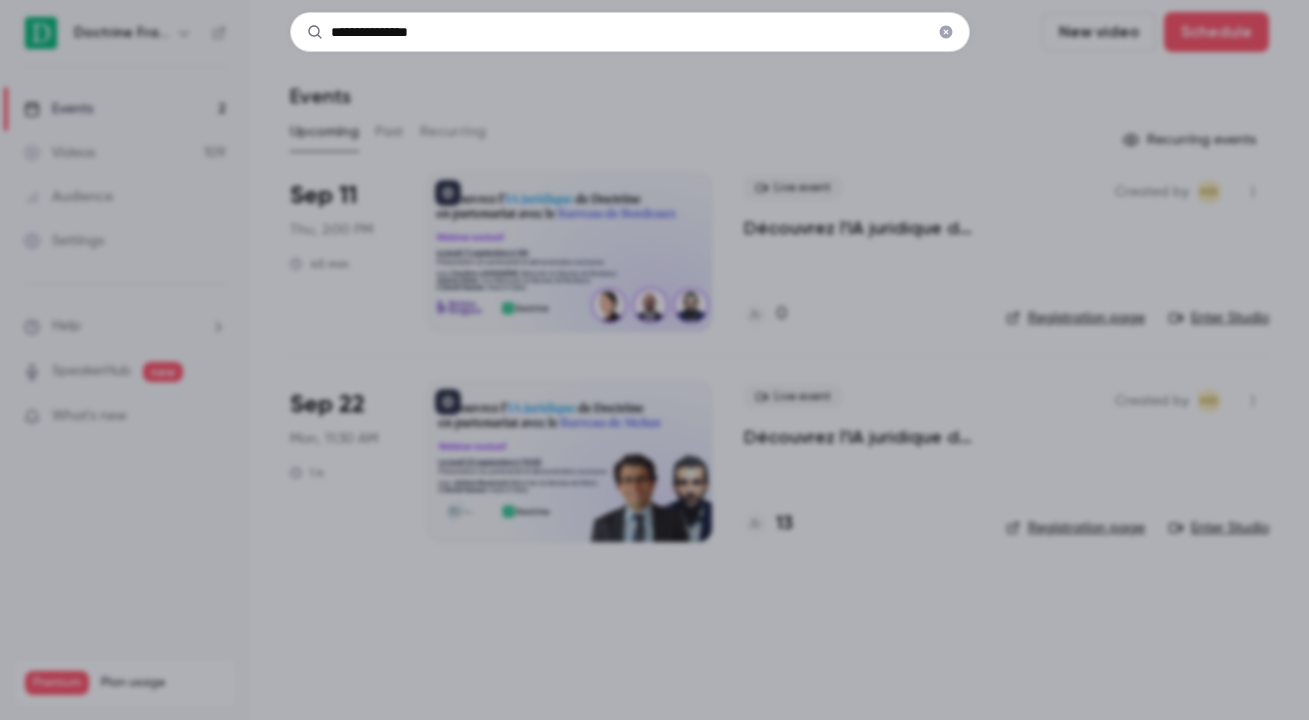 type on "**********" 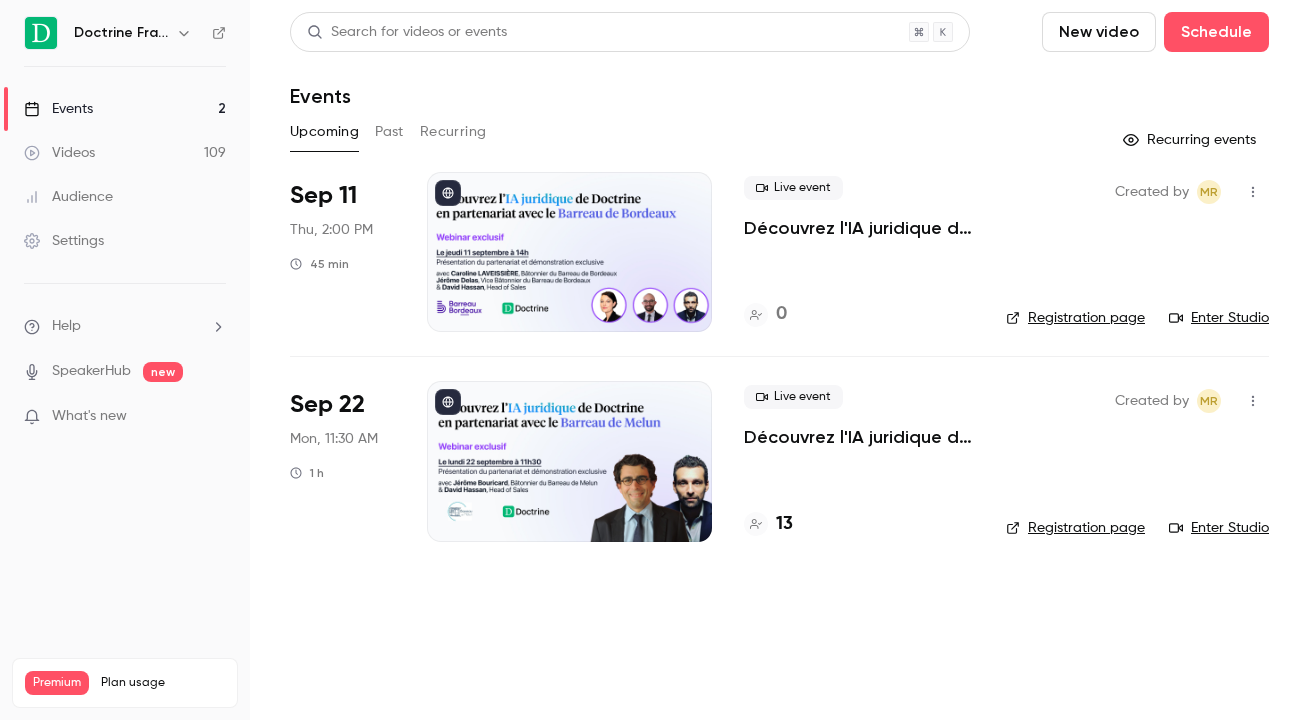 click 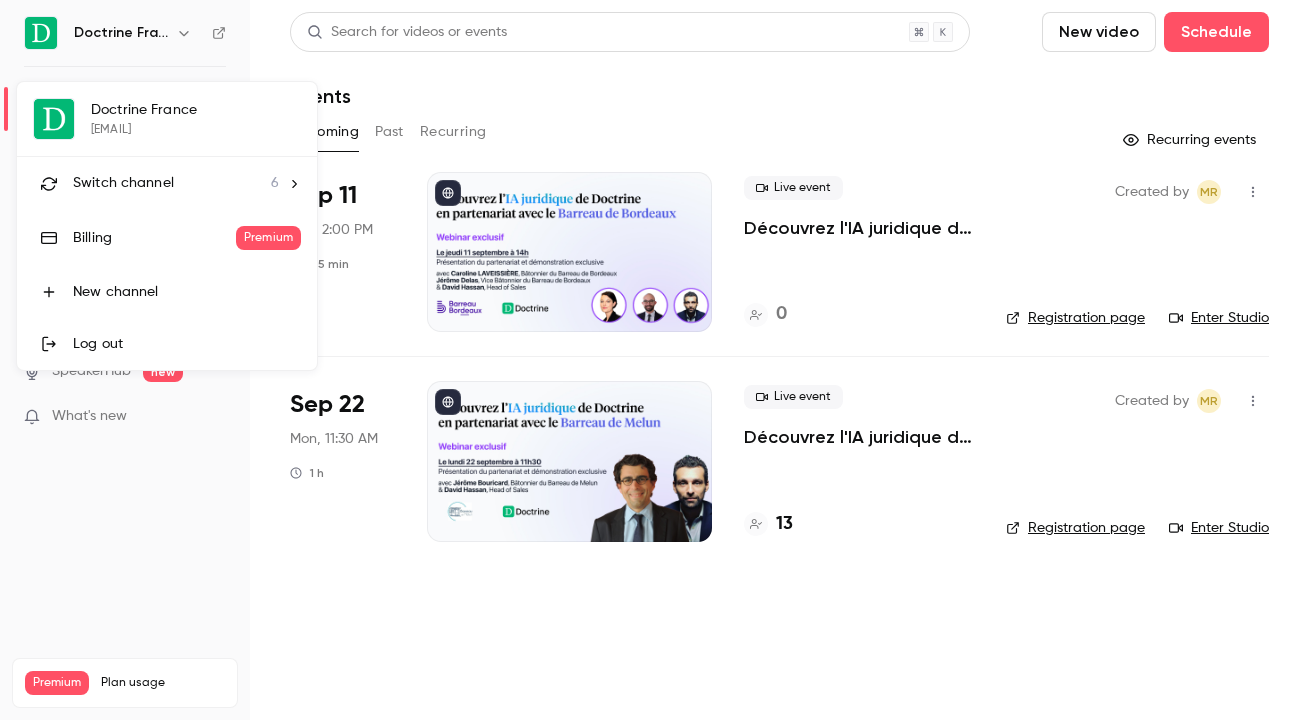 click on "Switch channel 6" at bounding box center (167, 183) 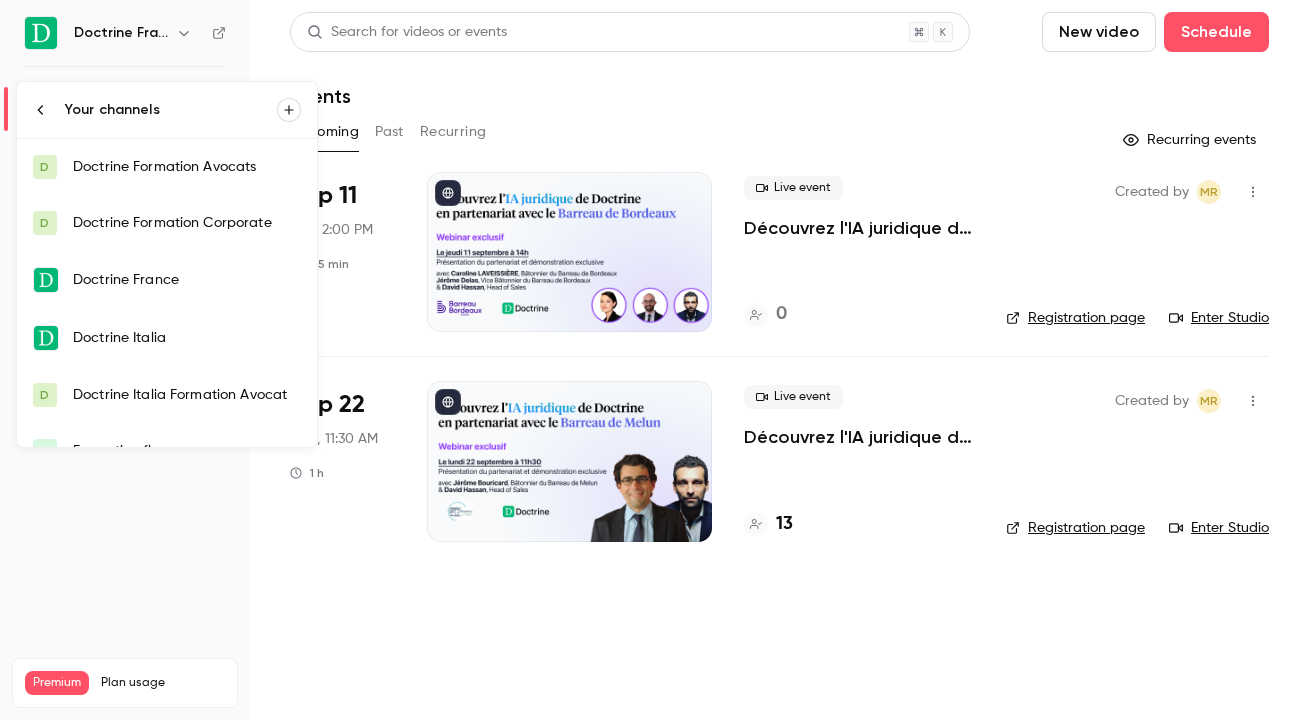 click on "Doctrine Formation Avocats" at bounding box center (187, 167) 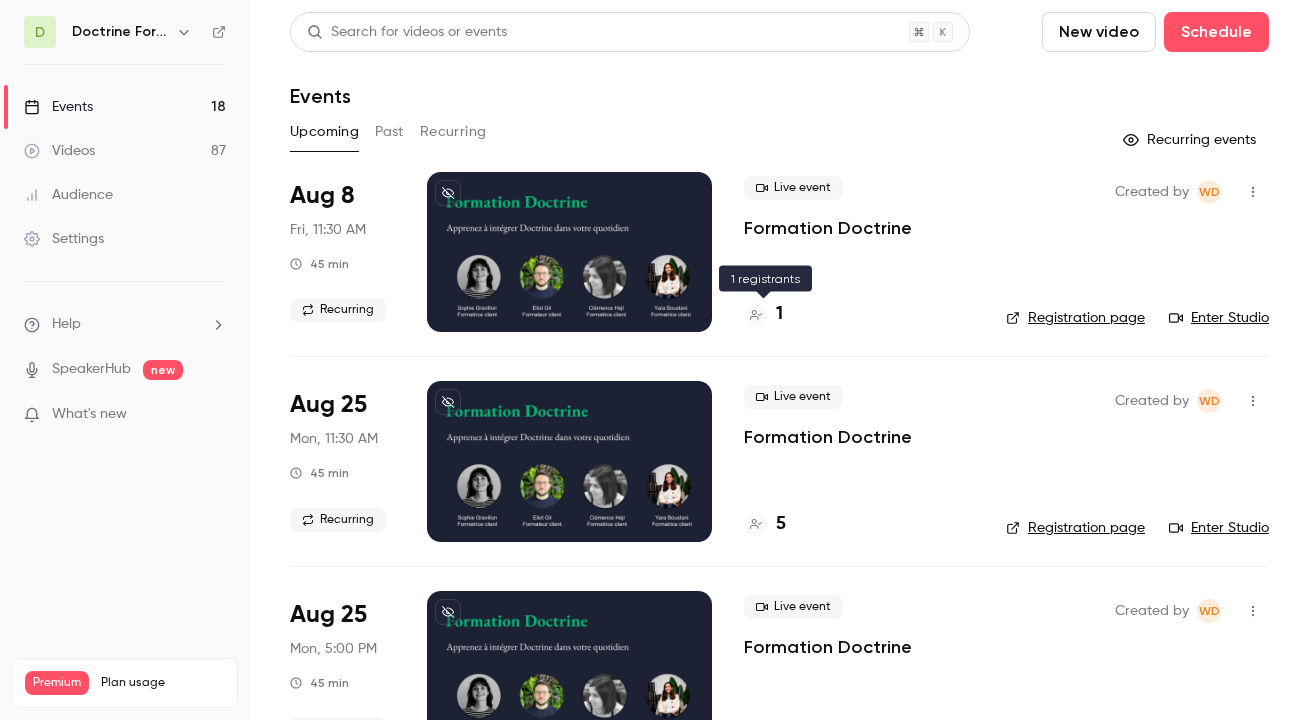 click on "1" at bounding box center [779, 314] 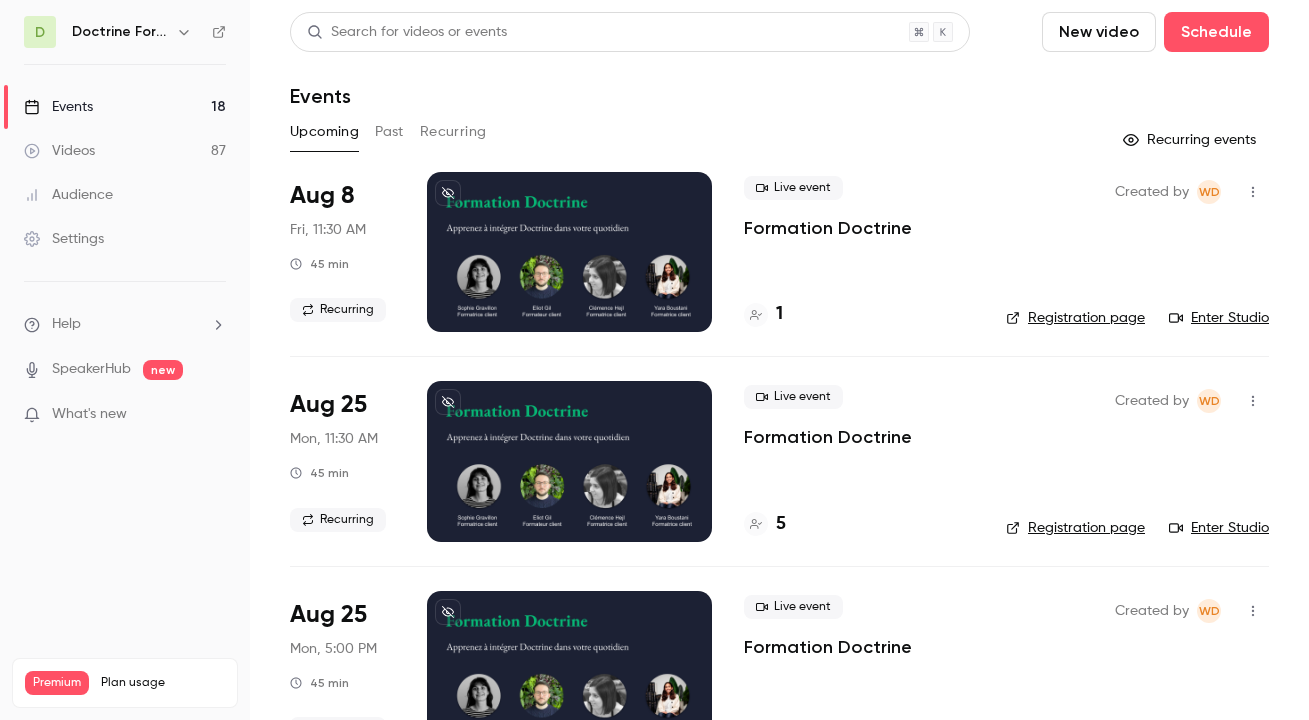 click on "Past" at bounding box center (389, 132) 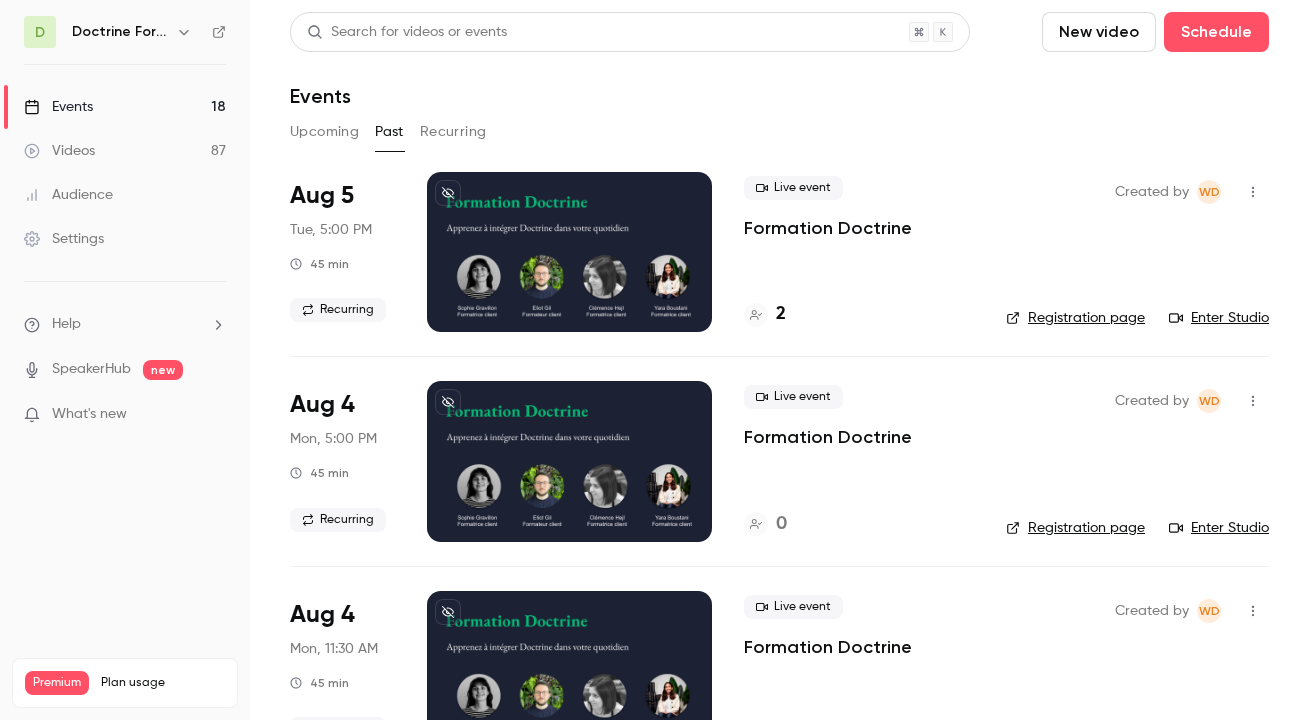 click on "2" at bounding box center [781, 314] 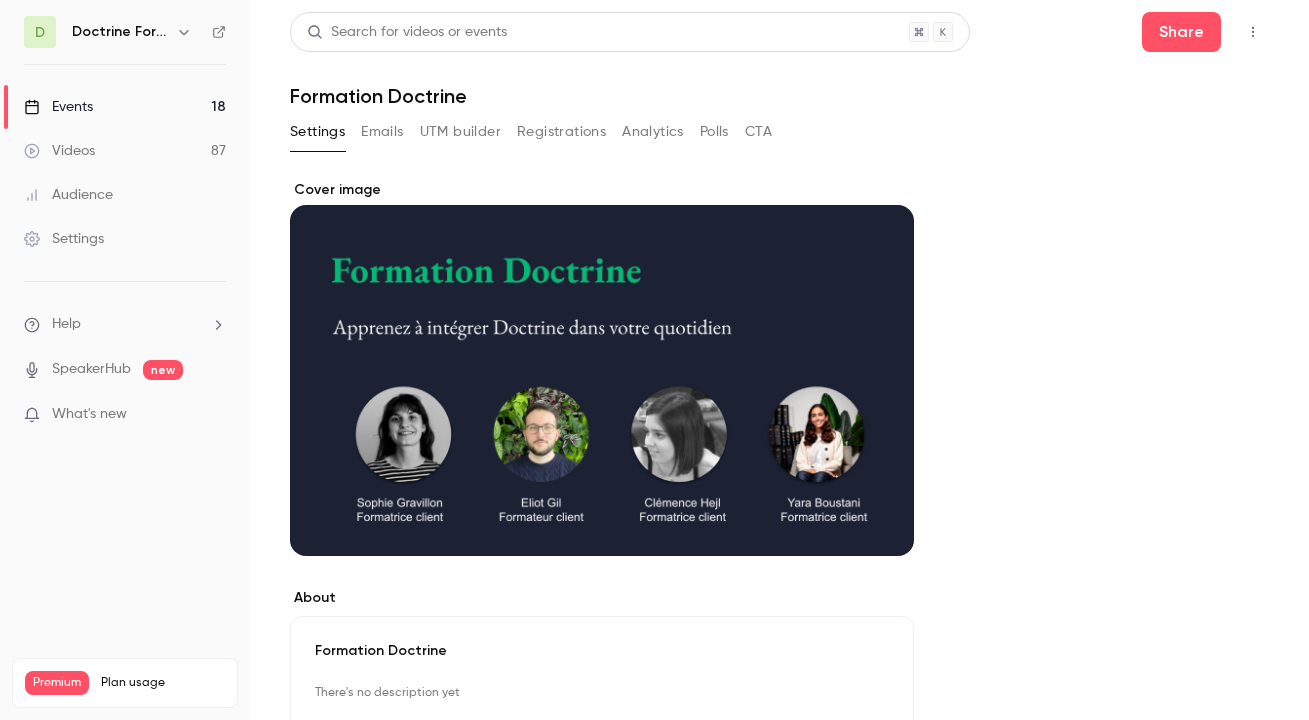 click on "Registrations" at bounding box center (561, 132) 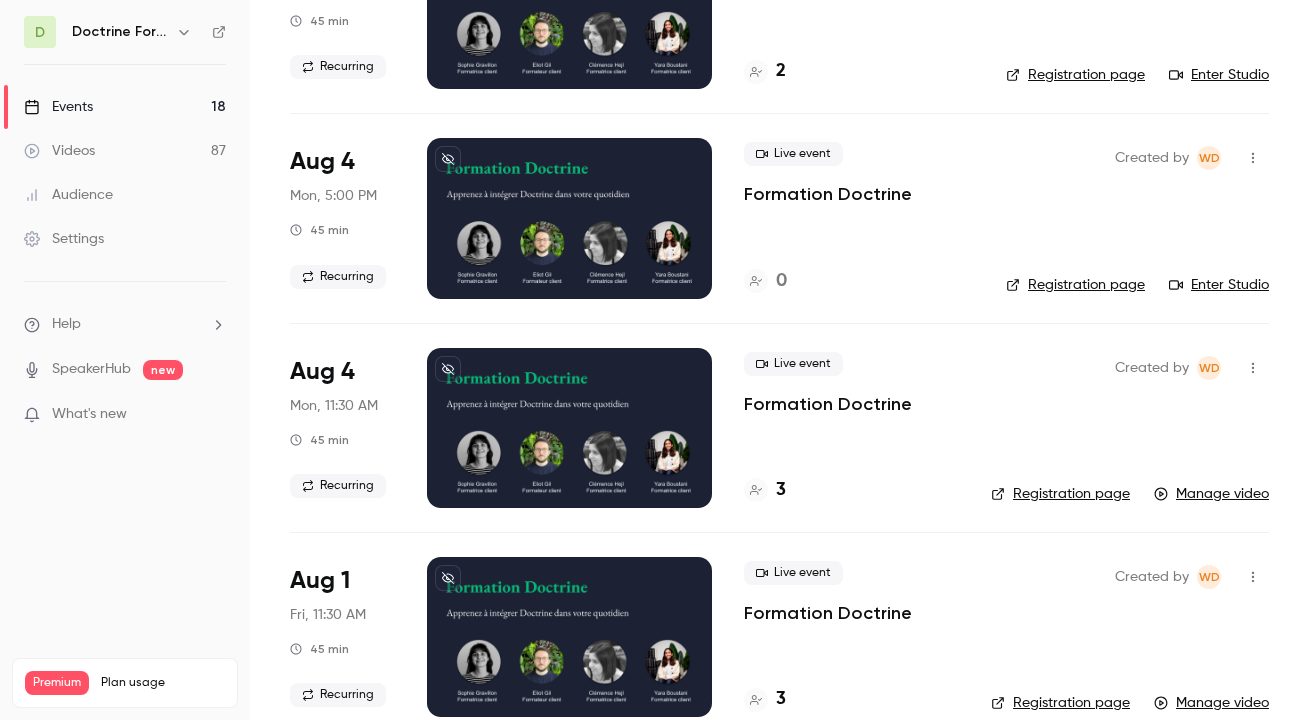 scroll, scrollTop: 410, scrollLeft: 0, axis: vertical 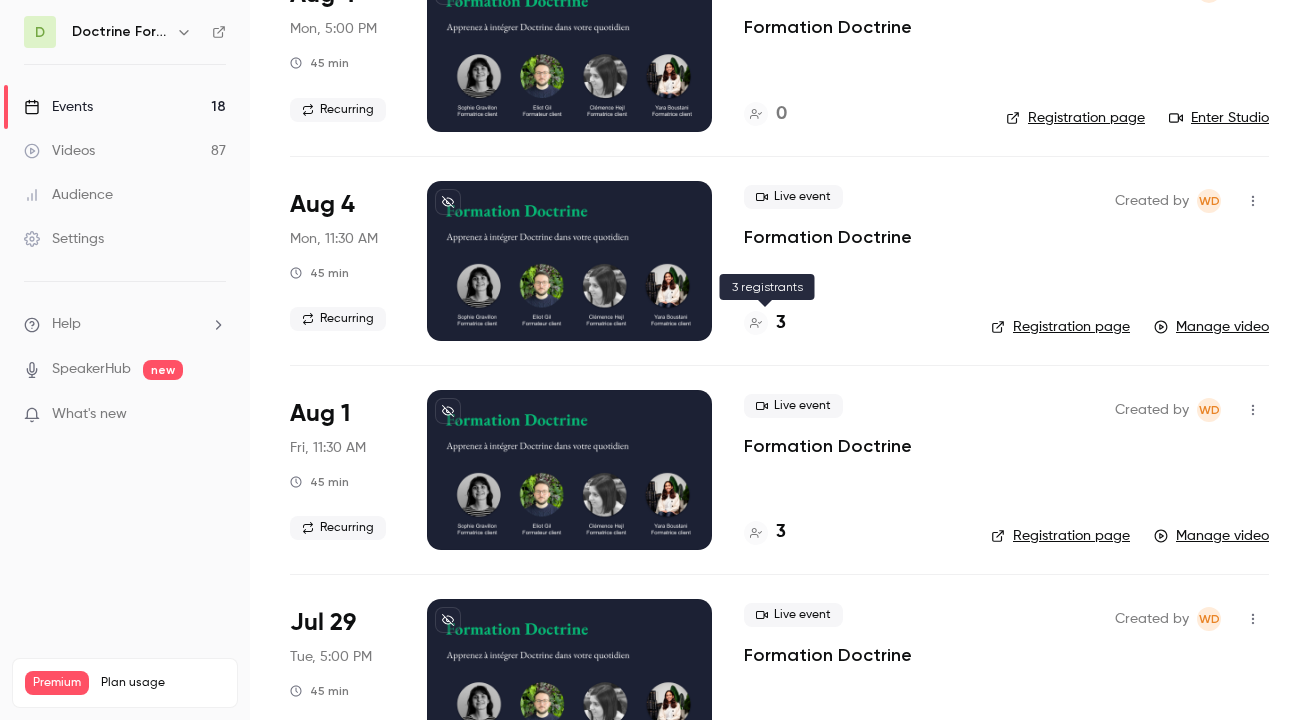 click on "3" at bounding box center (781, 323) 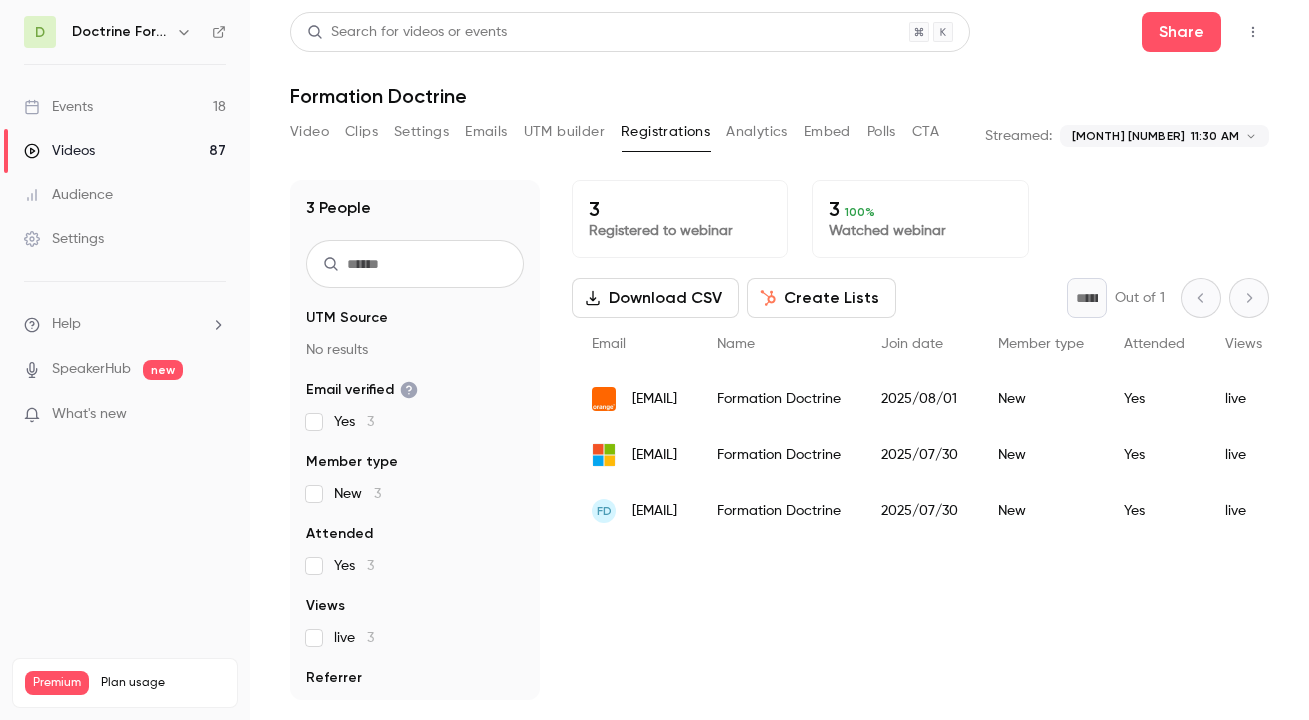 drag, startPoint x: 628, startPoint y: 457, endPoint x: 888, endPoint y: 464, distance: 260.0942 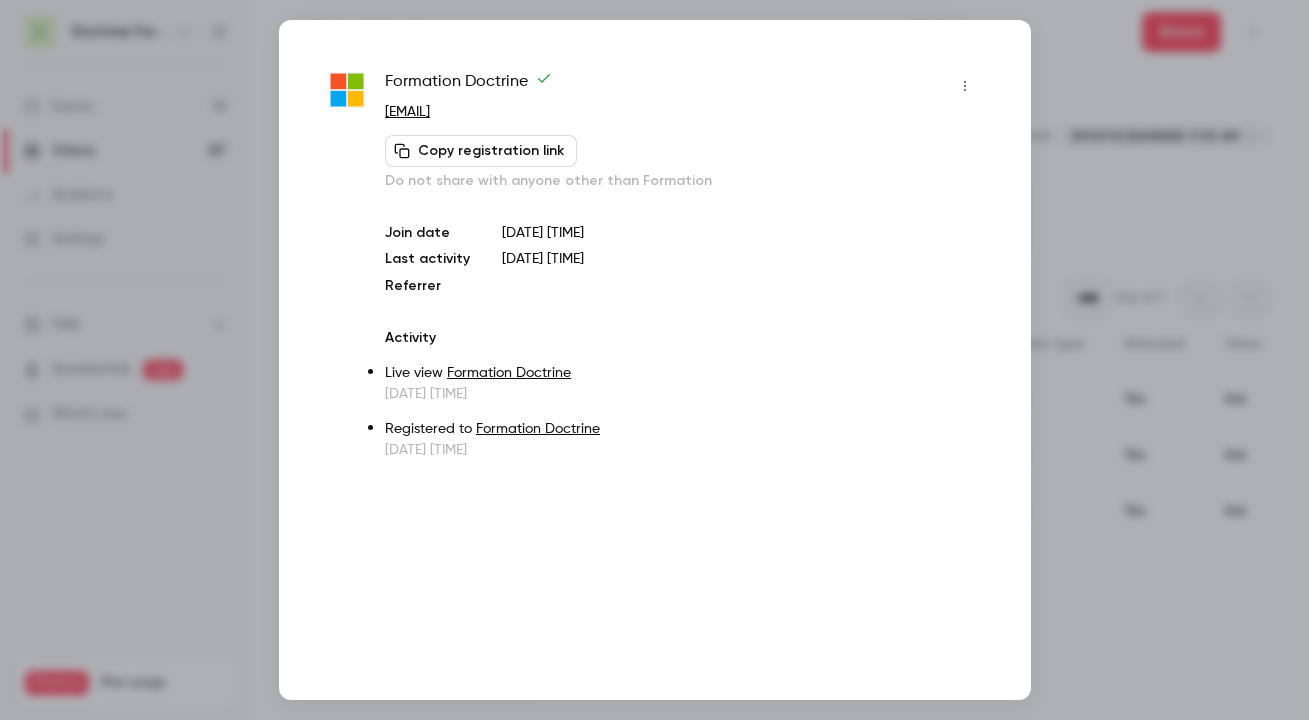 copy on "[EMAIL]" 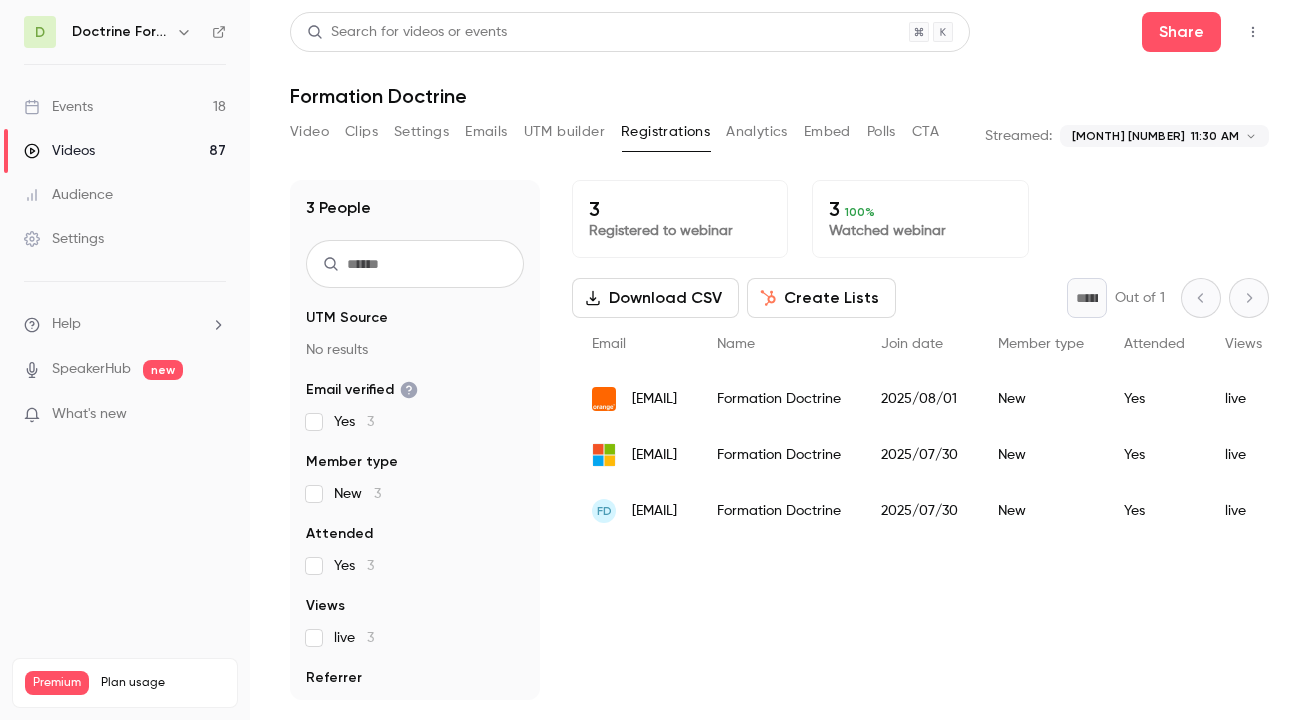 click 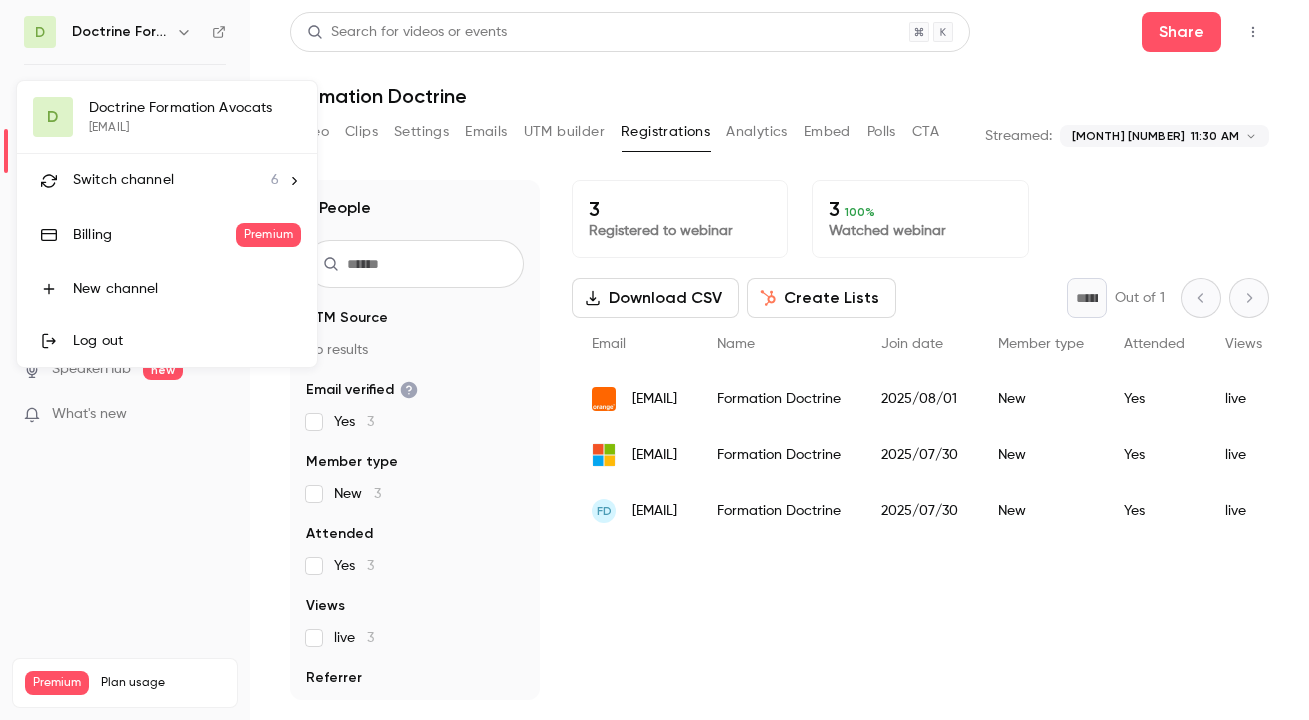 click on "Switch channel 6" at bounding box center (167, 180) 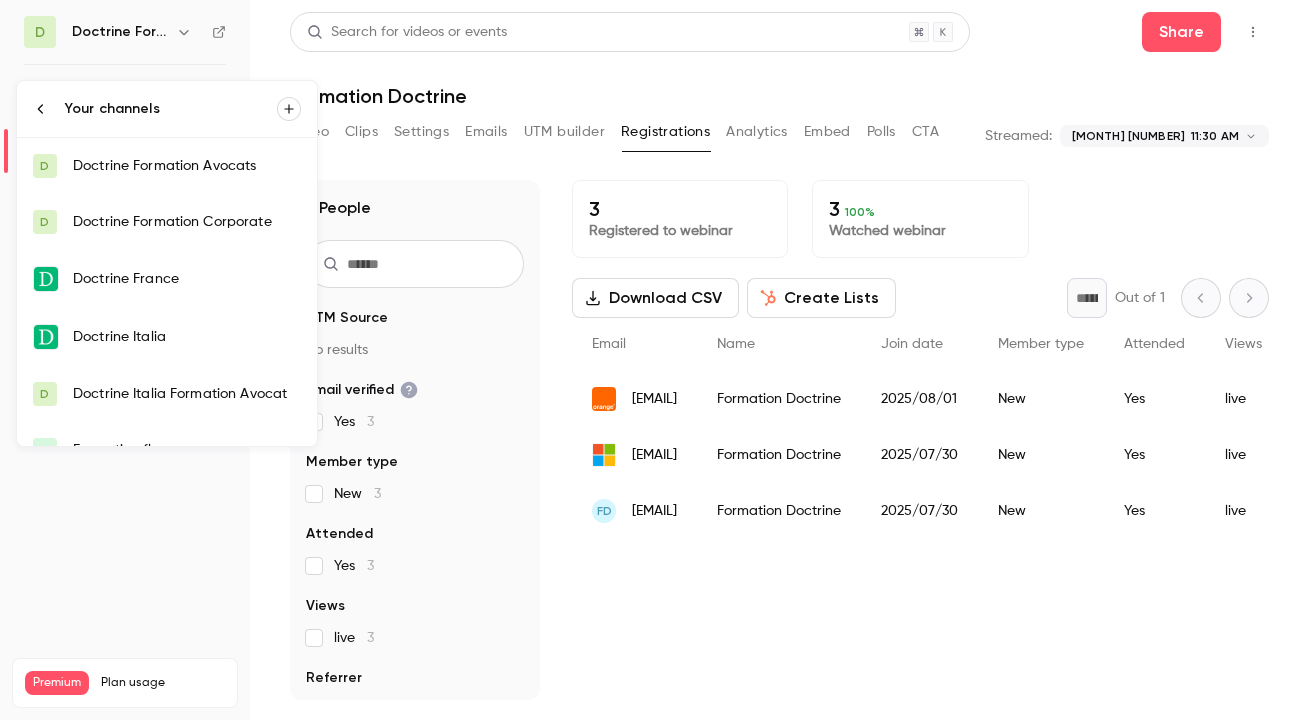 click on "Doctrine Formation Avocats" at bounding box center (187, 166) 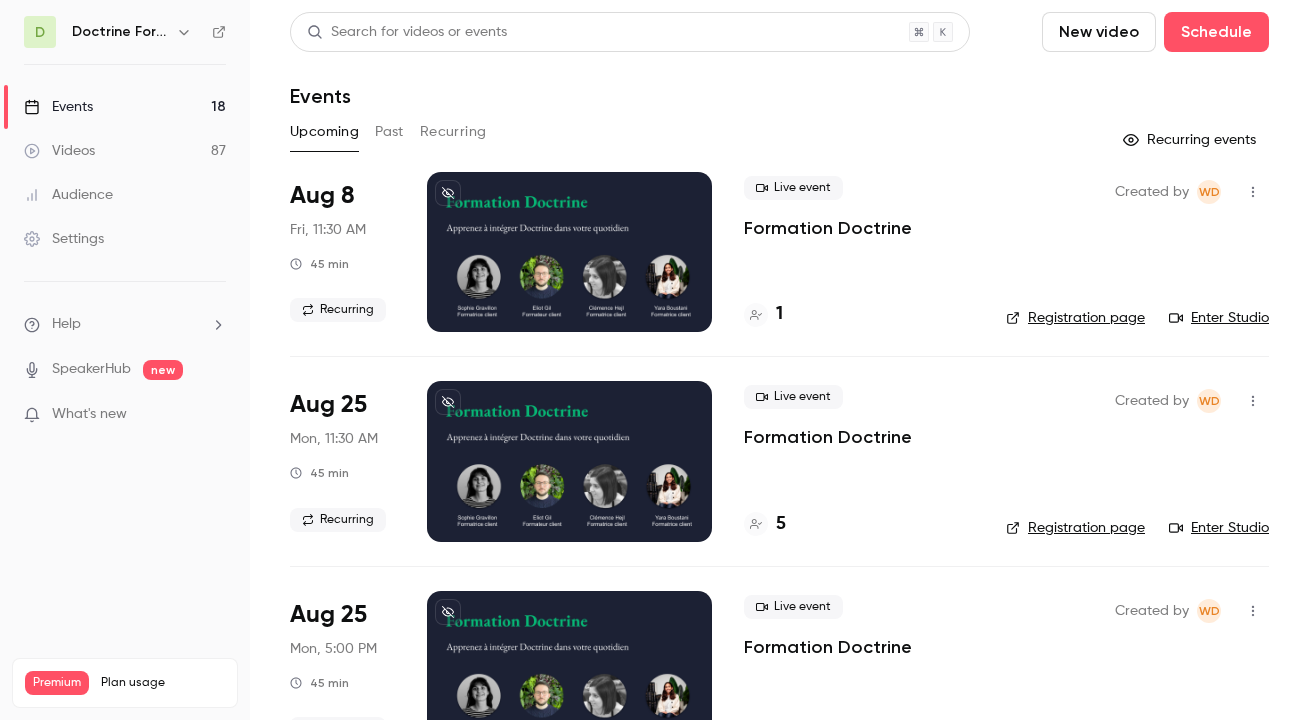 click on "Enter Studio" at bounding box center [1219, 318] 